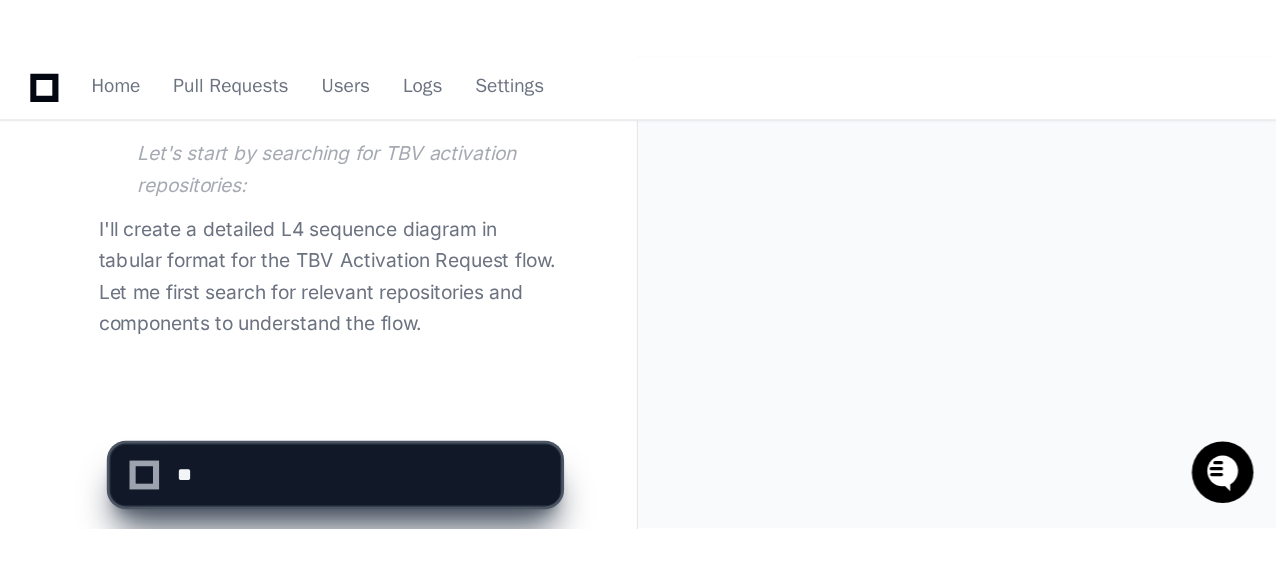 scroll, scrollTop: 382, scrollLeft: 0, axis: vertical 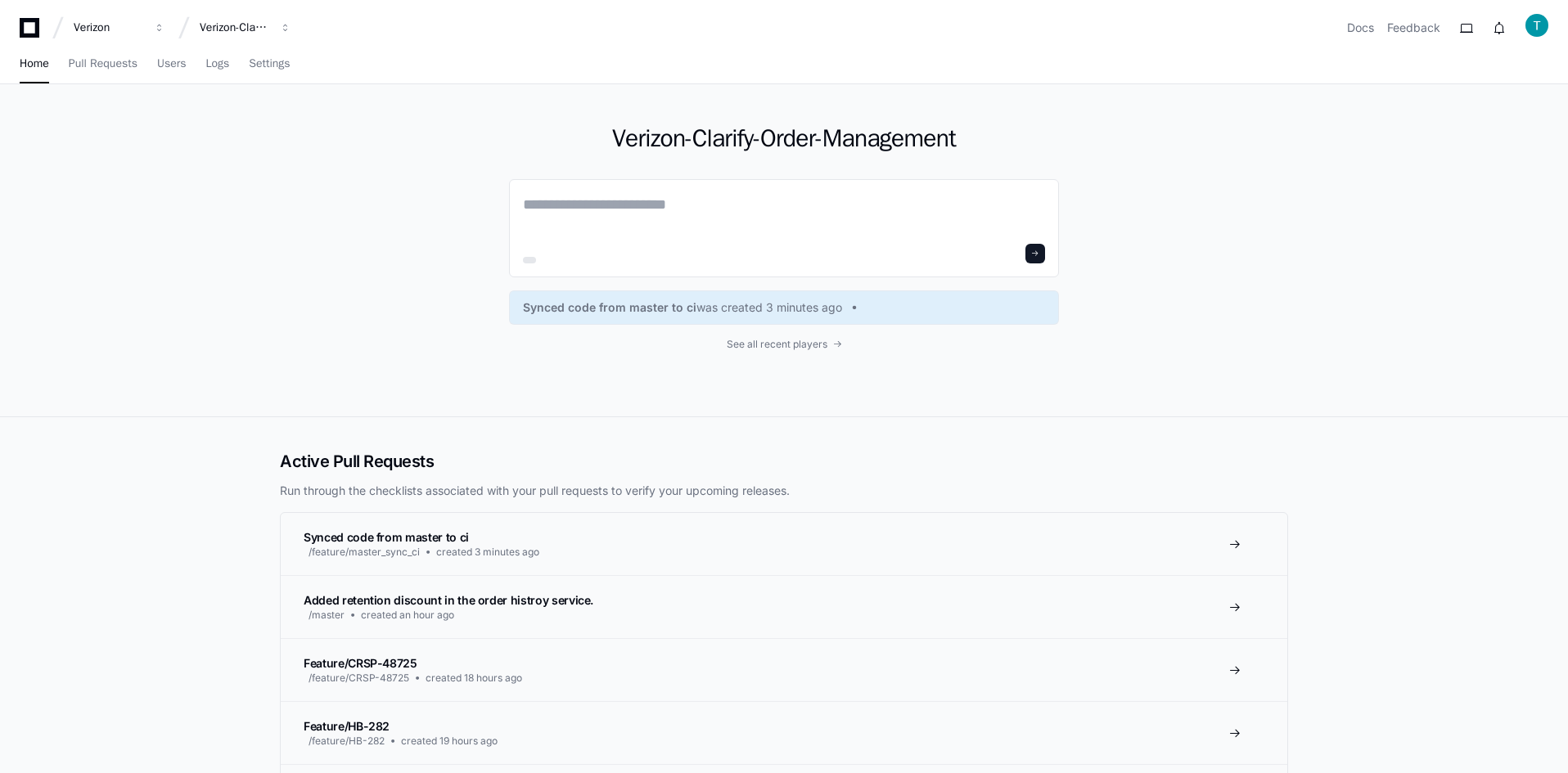 click on "Verizon-Clarify-Order-Management  Synced code from master to ci  was created 3 minutes ago See all recent players" 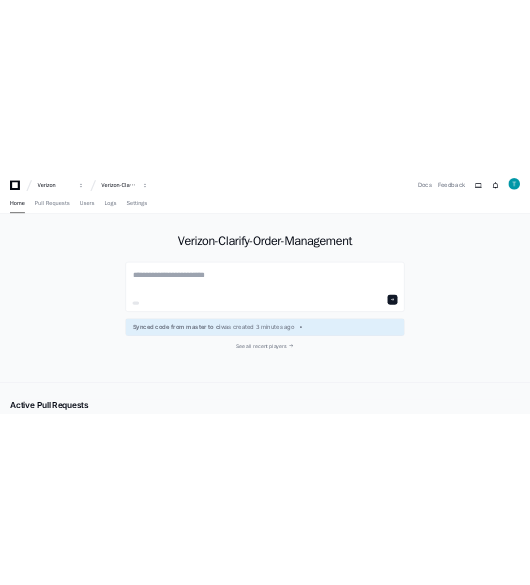 scroll, scrollTop: 0, scrollLeft: 0, axis: both 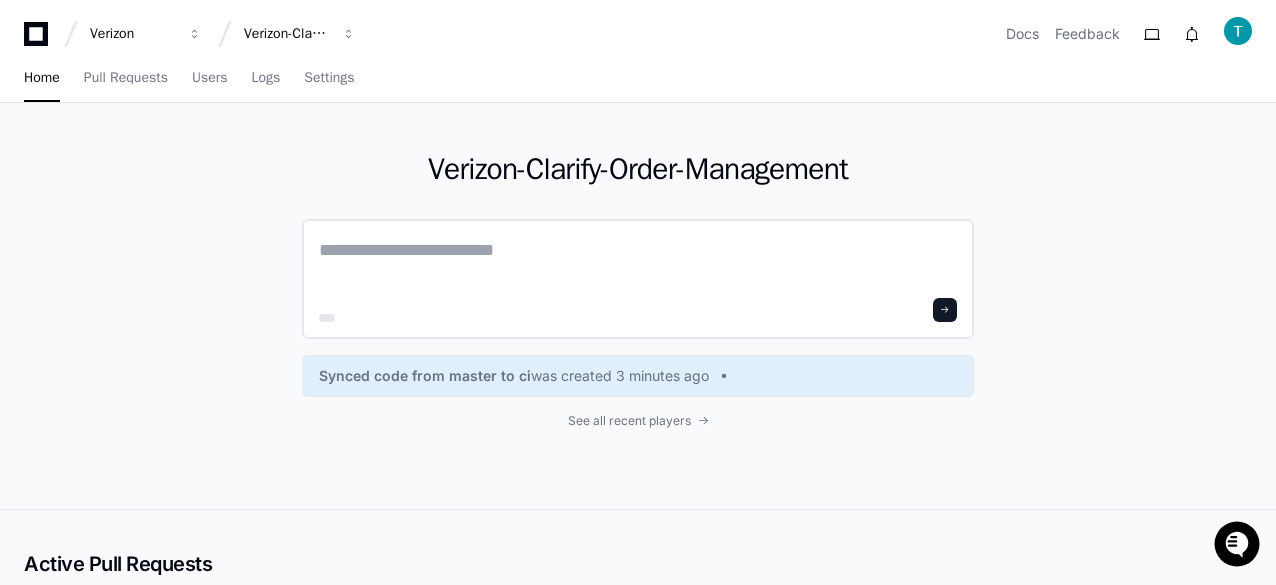 click 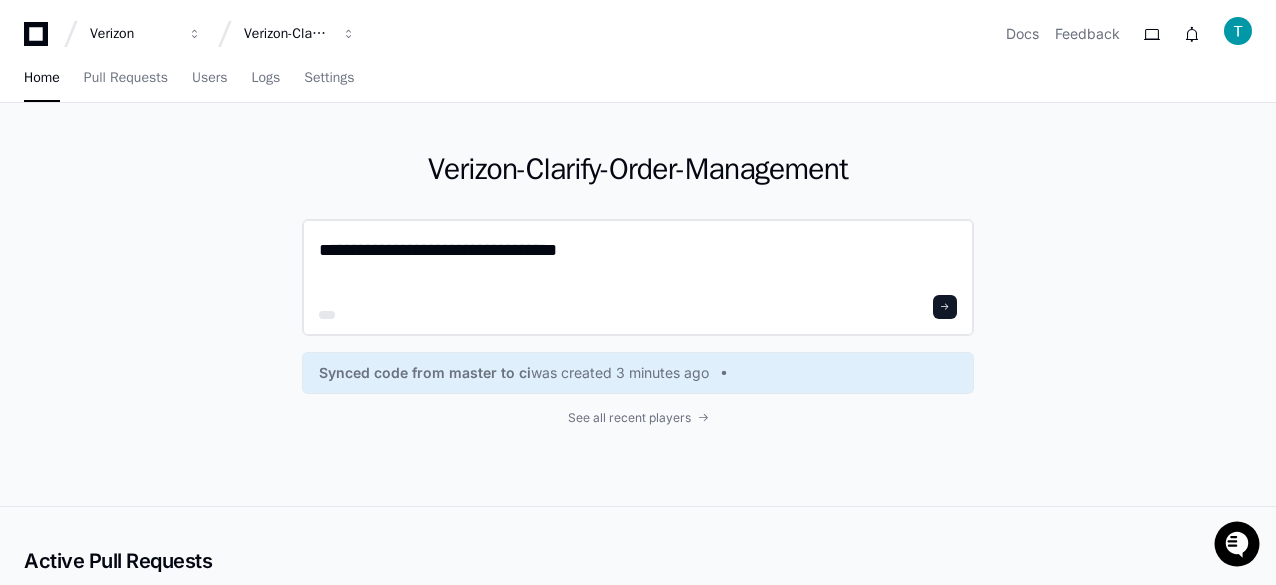 click on "**********" 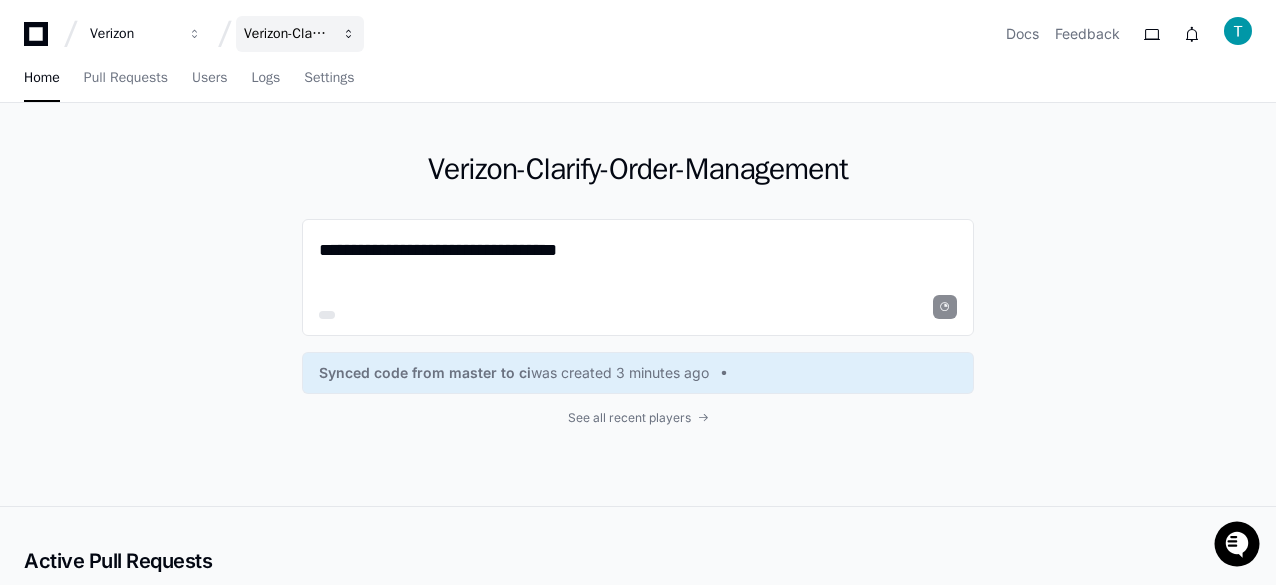 click on "Verizon-Clarify-Order-Management" at bounding box center (300, 34) 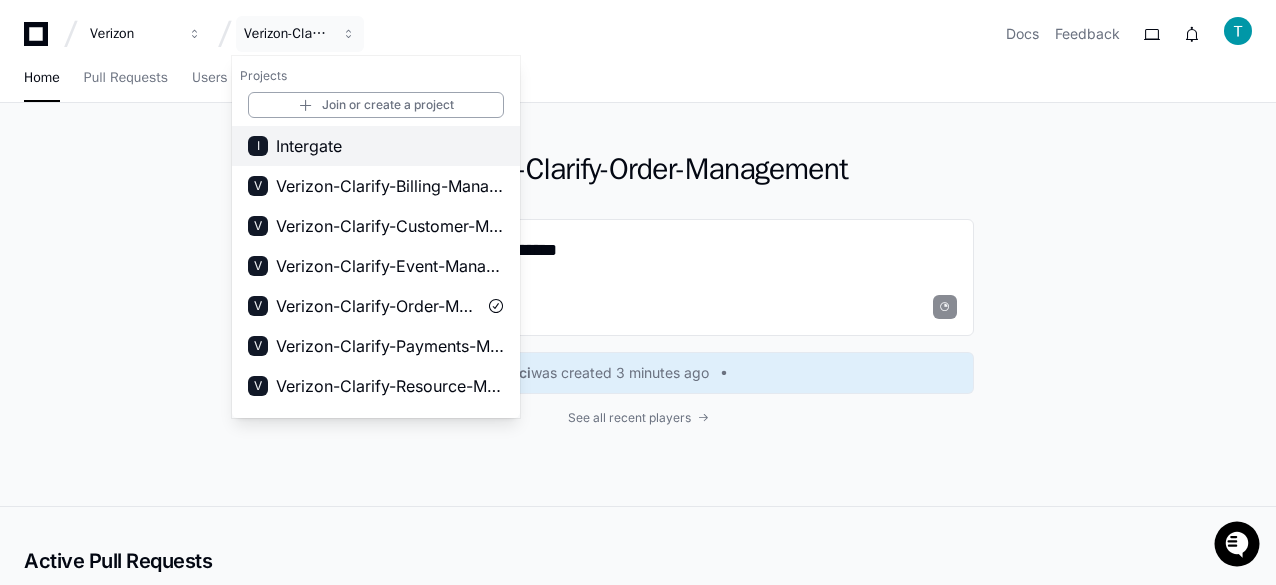 click on "Intergate" at bounding box center (309, 146) 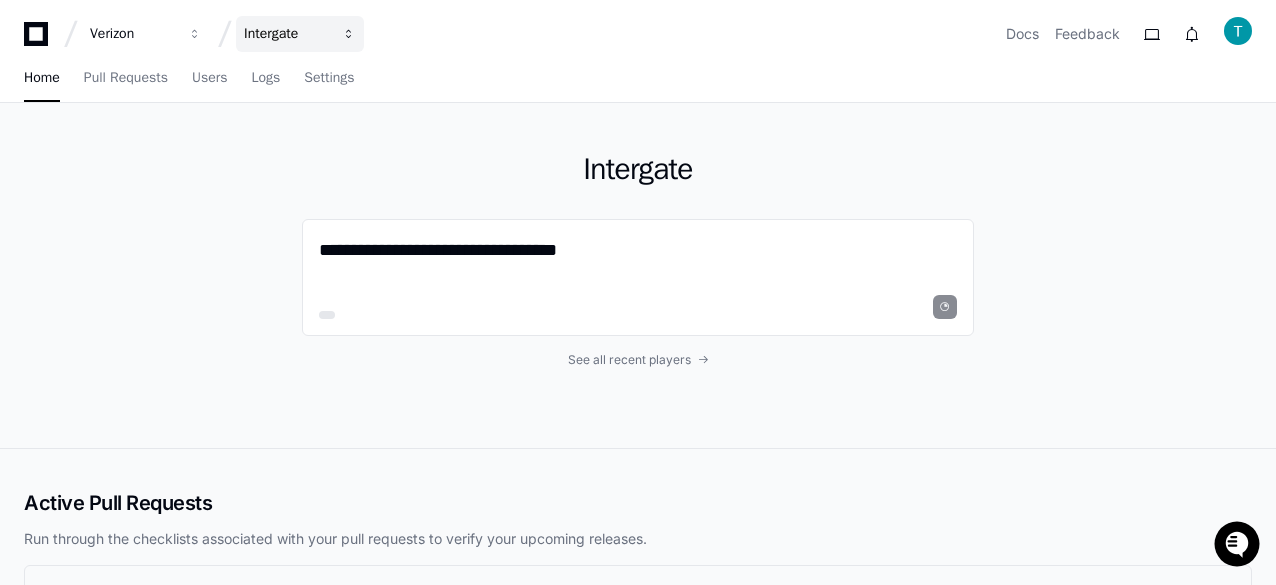 click on "Intergate" at bounding box center (300, 34) 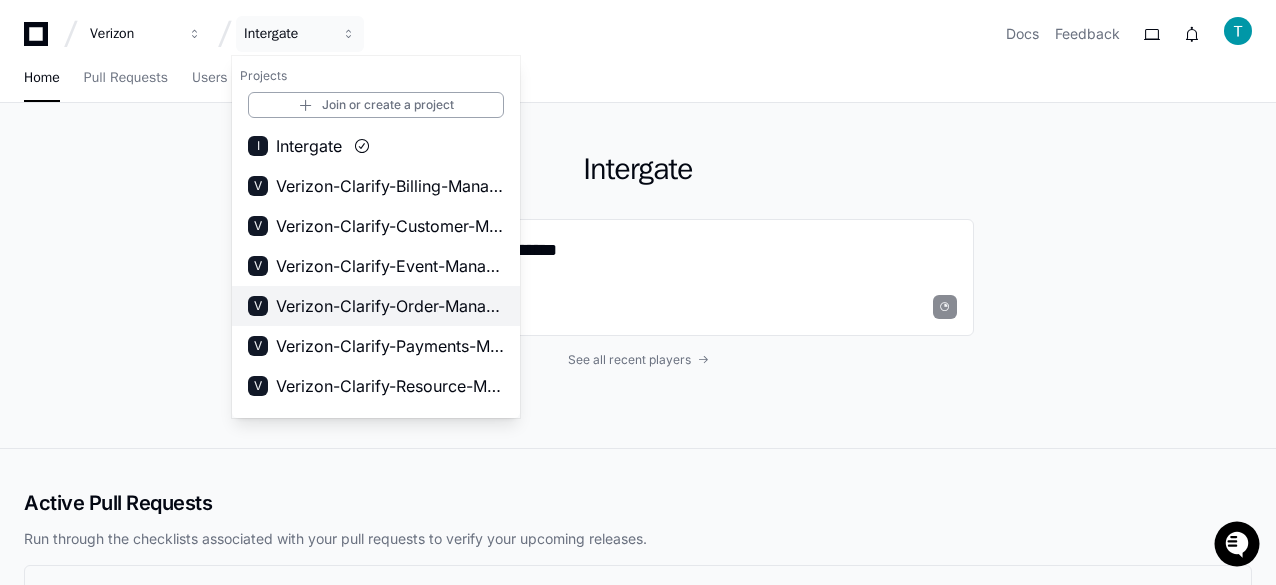 click on "Verizon-Clarify-Order-Management" at bounding box center (390, 306) 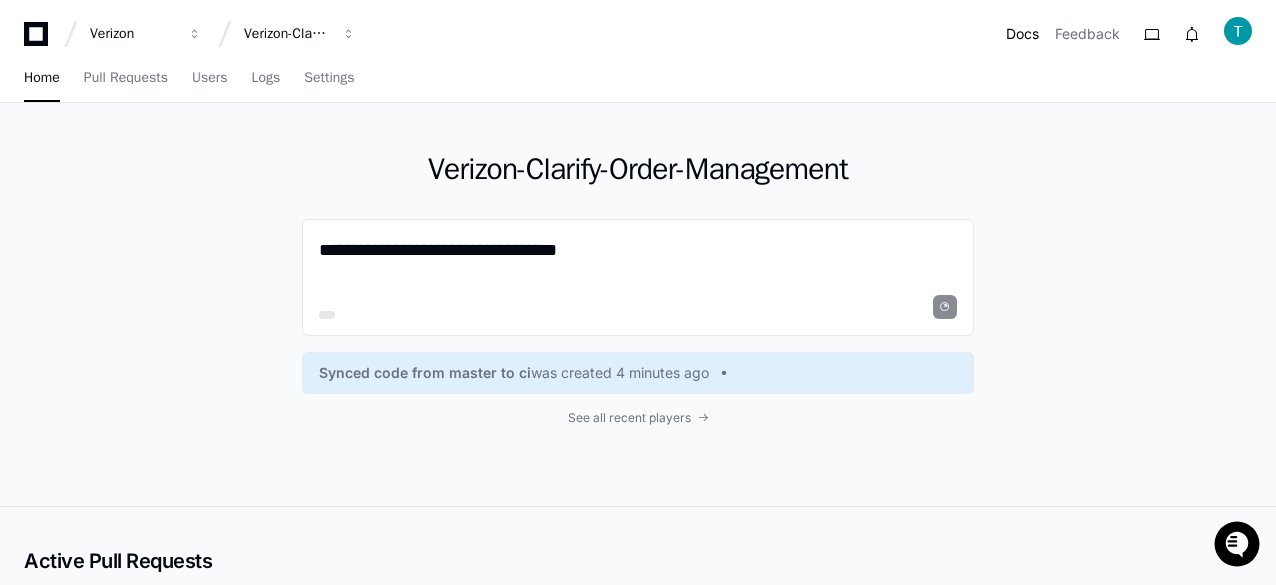 click on "Docs" at bounding box center [1022, 34] 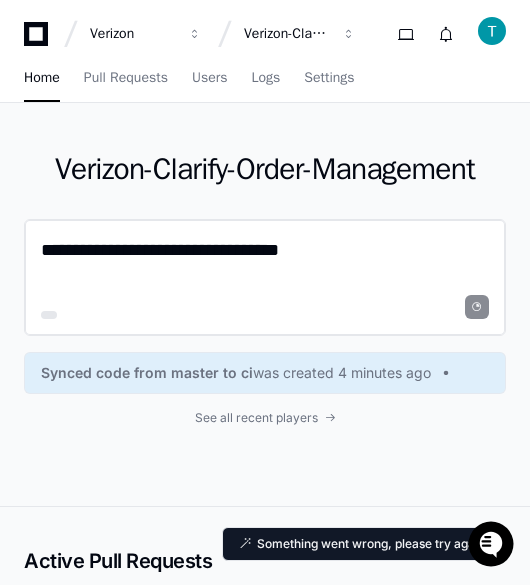 click 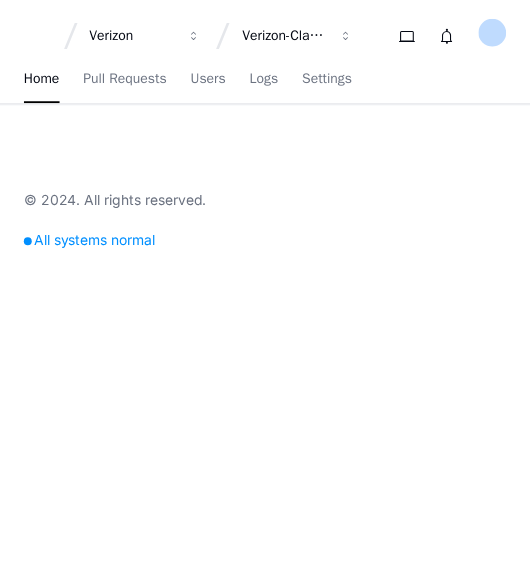 scroll, scrollTop: 0, scrollLeft: 0, axis: both 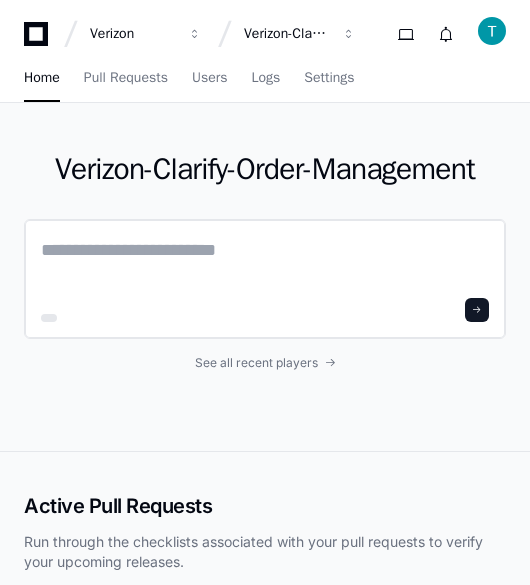click 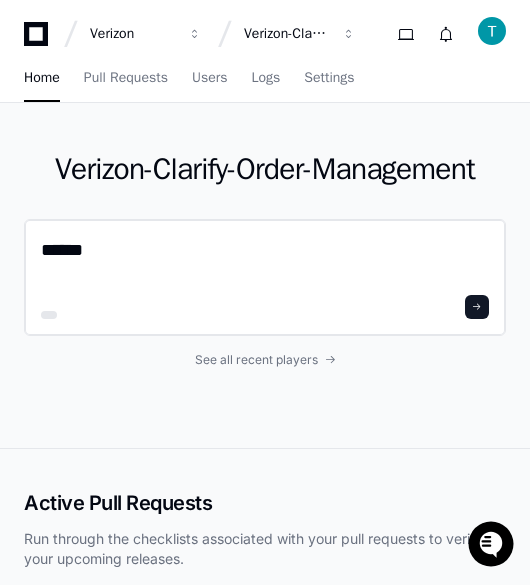 scroll, scrollTop: 0, scrollLeft: 0, axis: both 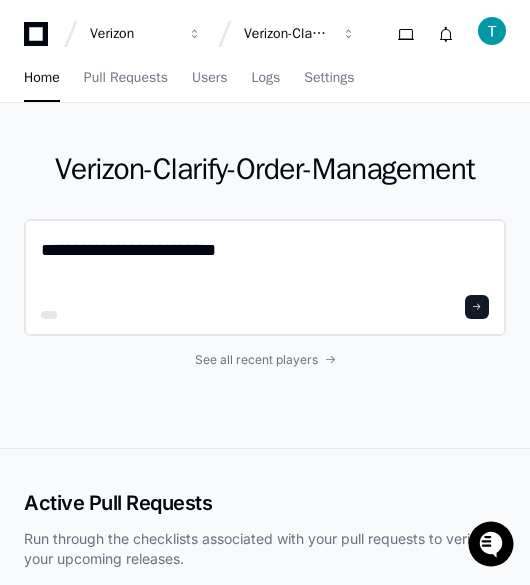 click on "**********" 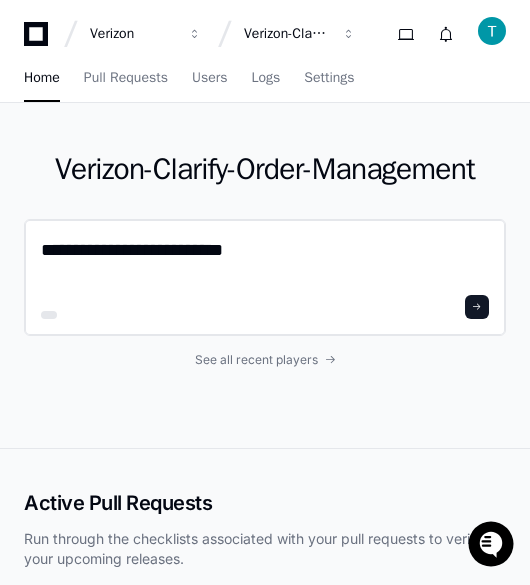 click on "**********" 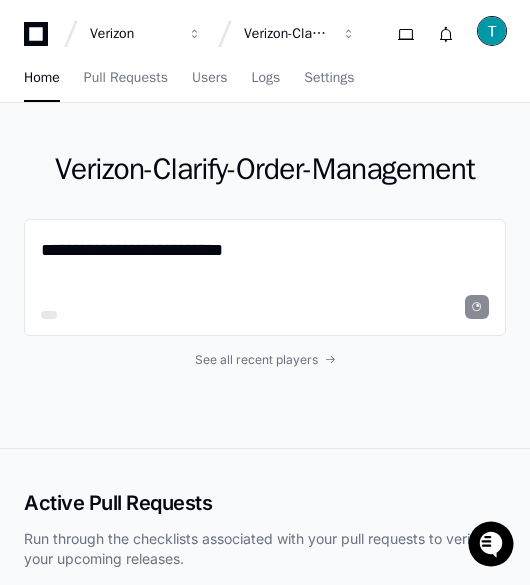 click at bounding box center [492, 31] 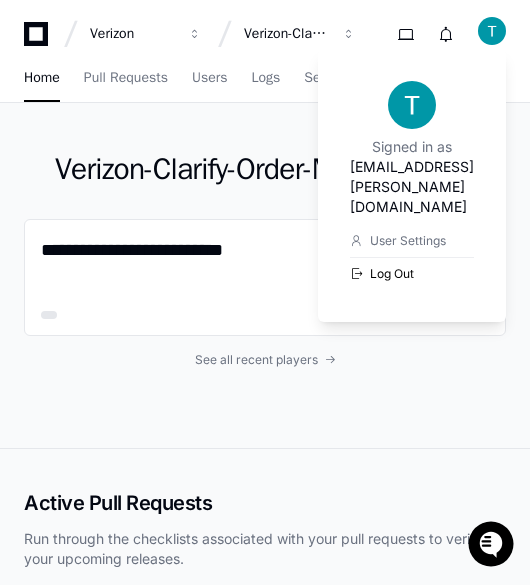 click on "Log Out" at bounding box center [412, 273] 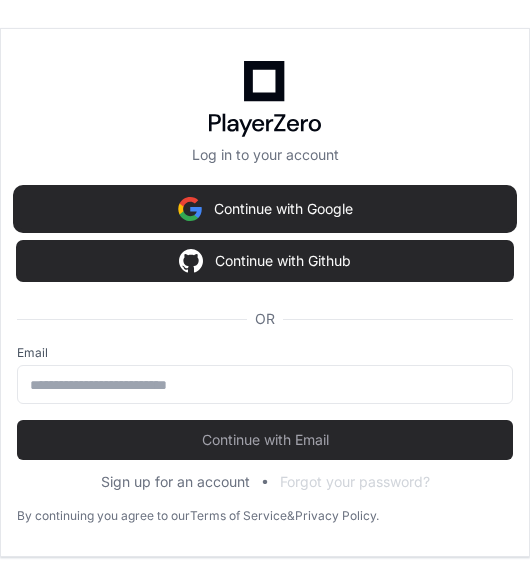 click on "Continue with Google" at bounding box center [265, 209] 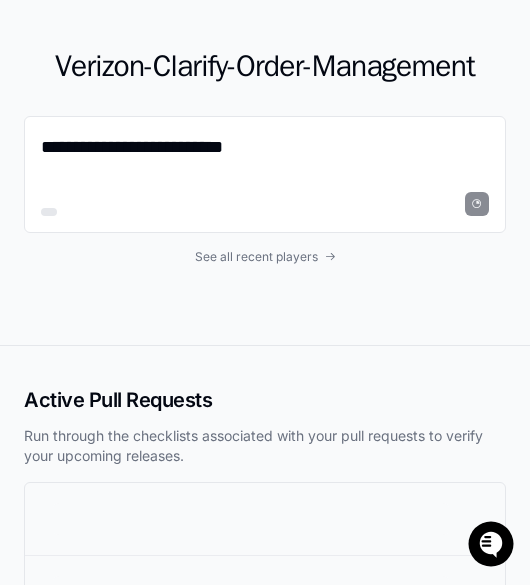 scroll, scrollTop: 0, scrollLeft: 0, axis: both 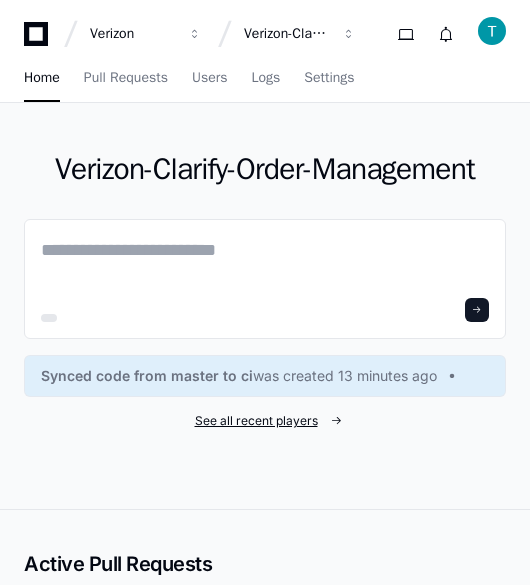 click on "See all recent players" 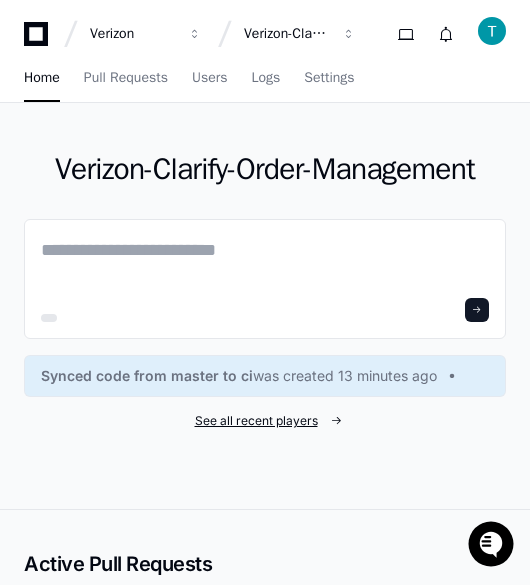 scroll, scrollTop: 0, scrollLeft: 0, axis: both 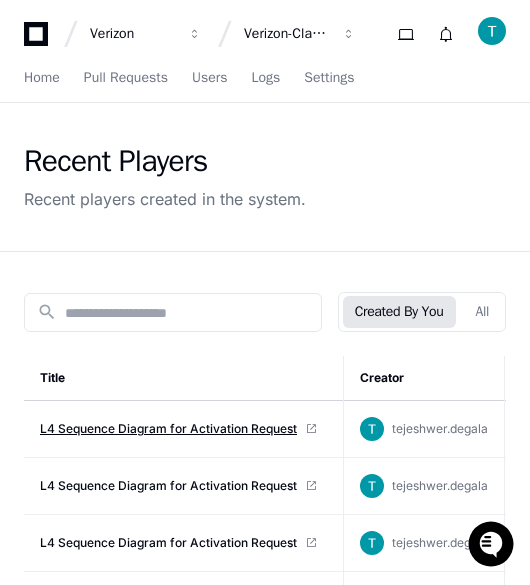 click on "L4 Sequence Diagram for Activation Request" 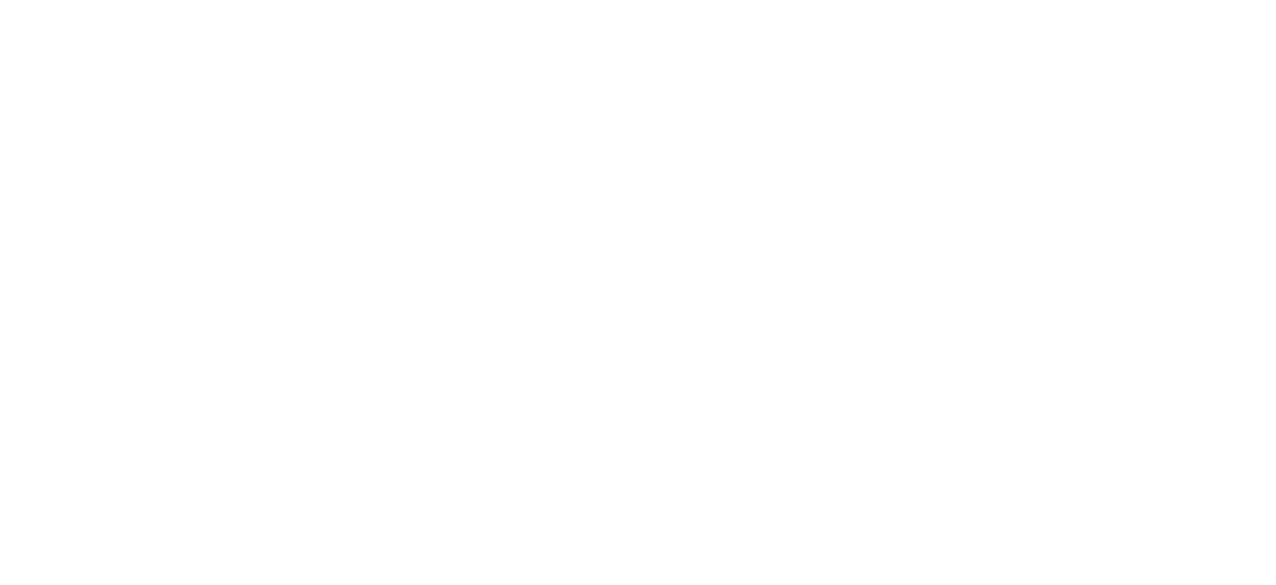 scroll, scrollTop: 0, scrollLeft: 0, axis: both 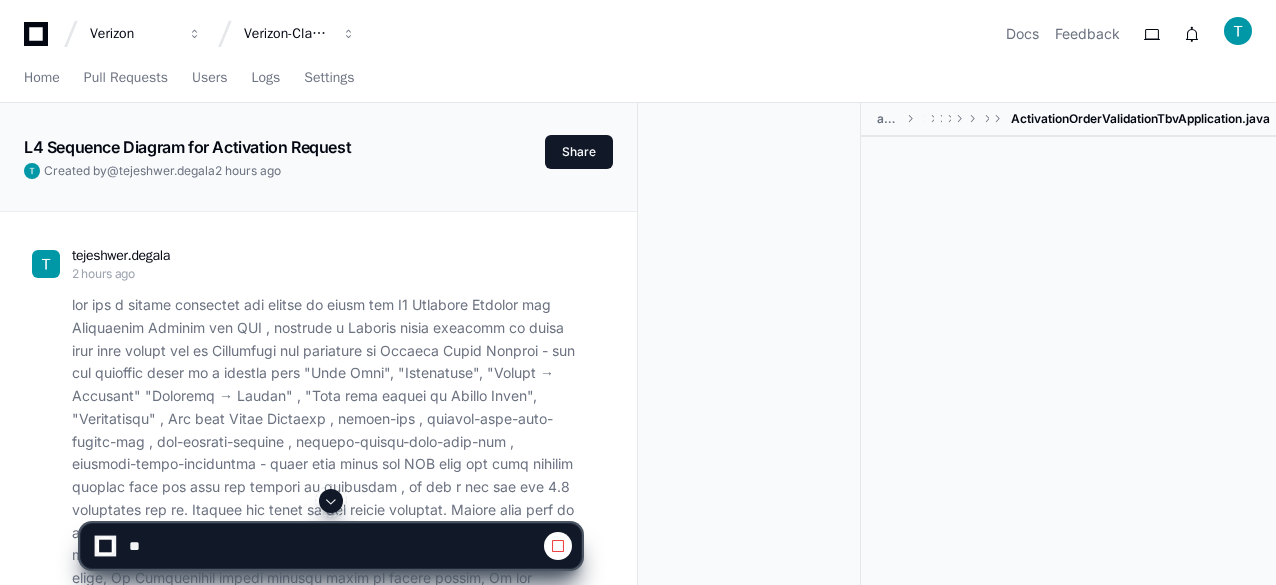 click 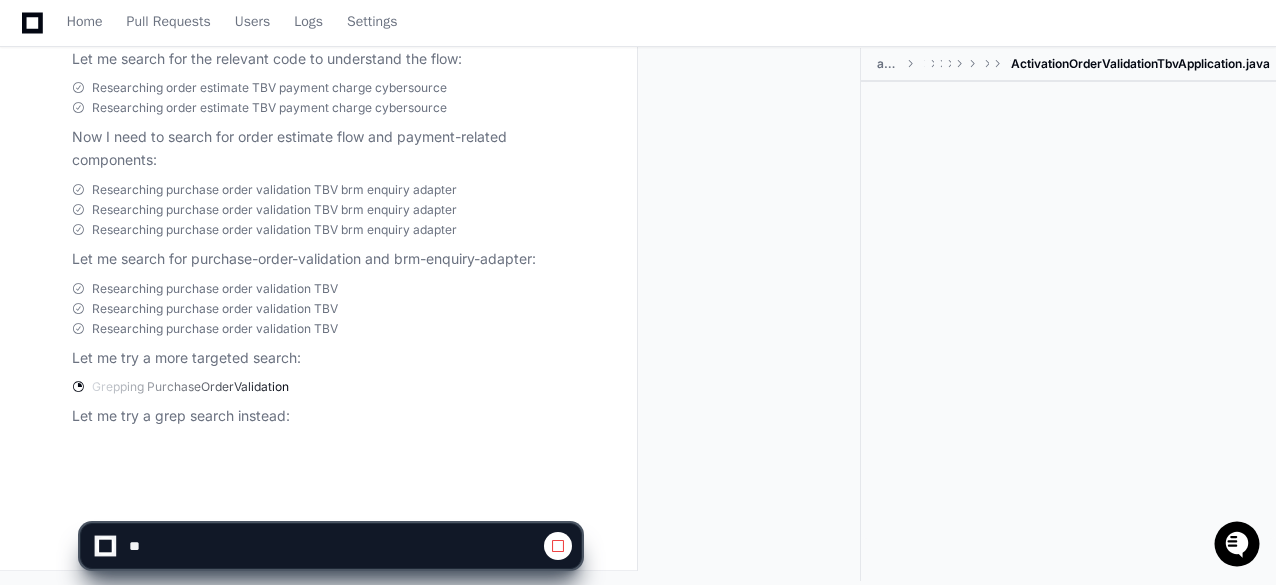scroll, scrollTop: 0, scrollLeft: 0, axis: both 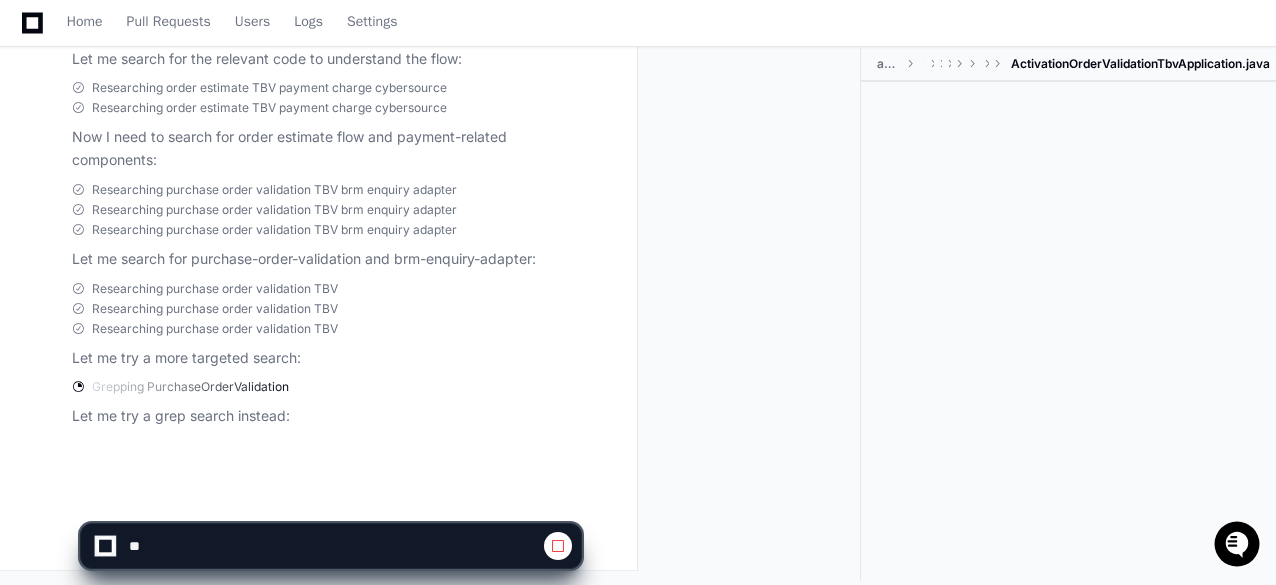 click on "Let me try a grep search instead:" 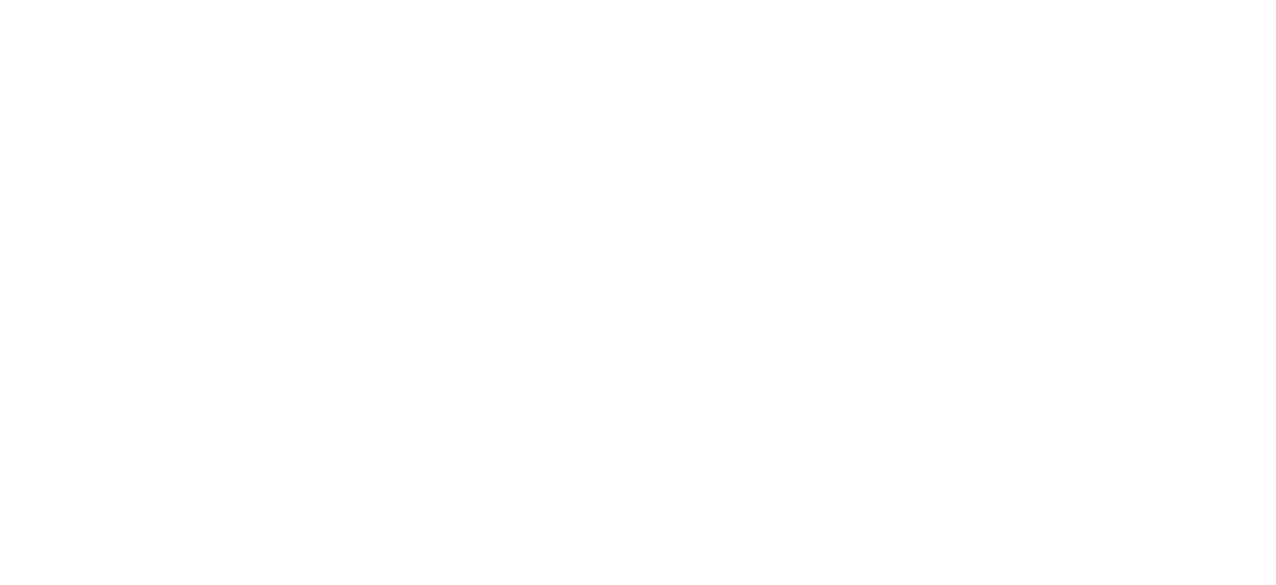 scroll, scrollTop: 0, scrollLeft: 0, axis: both 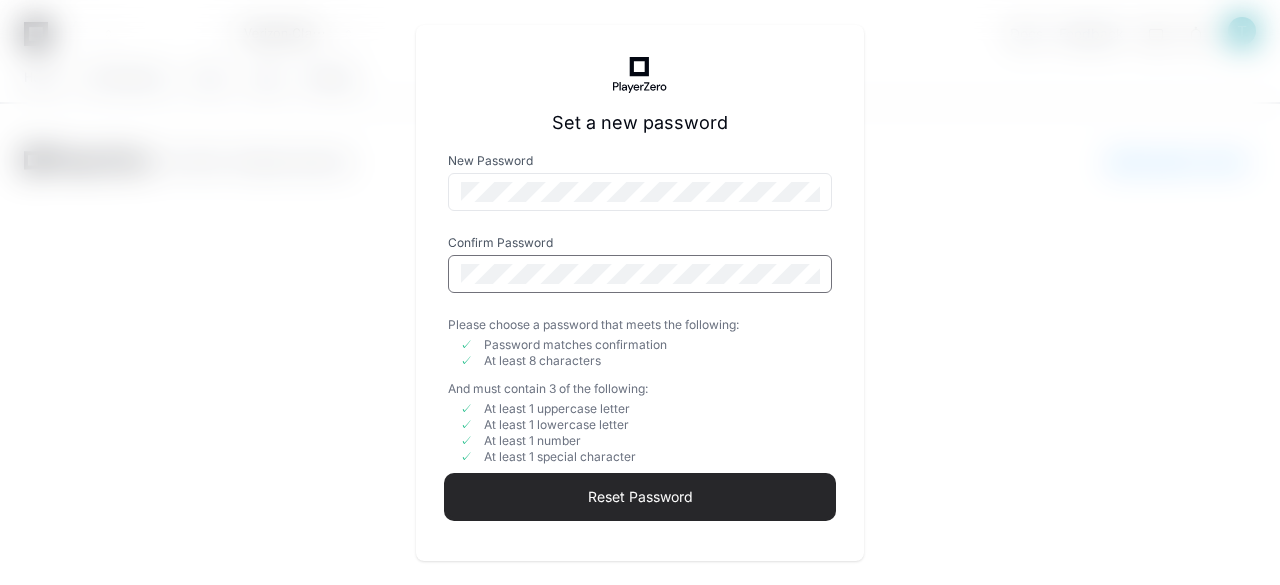 click on "Reset Password" 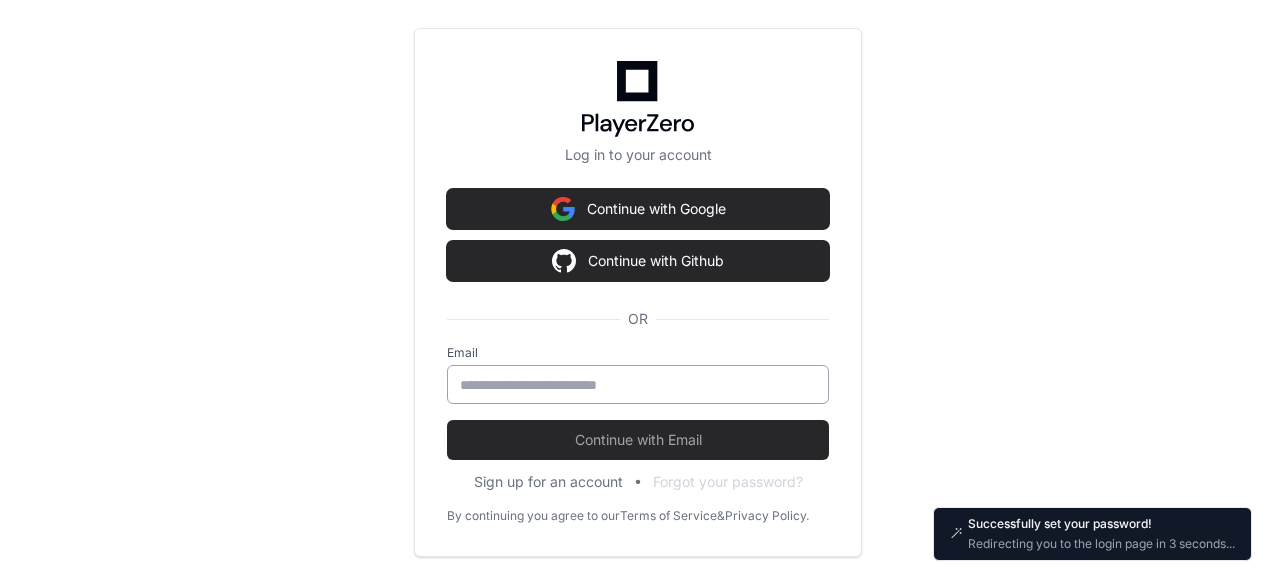 click at bounding box center [638, 385] 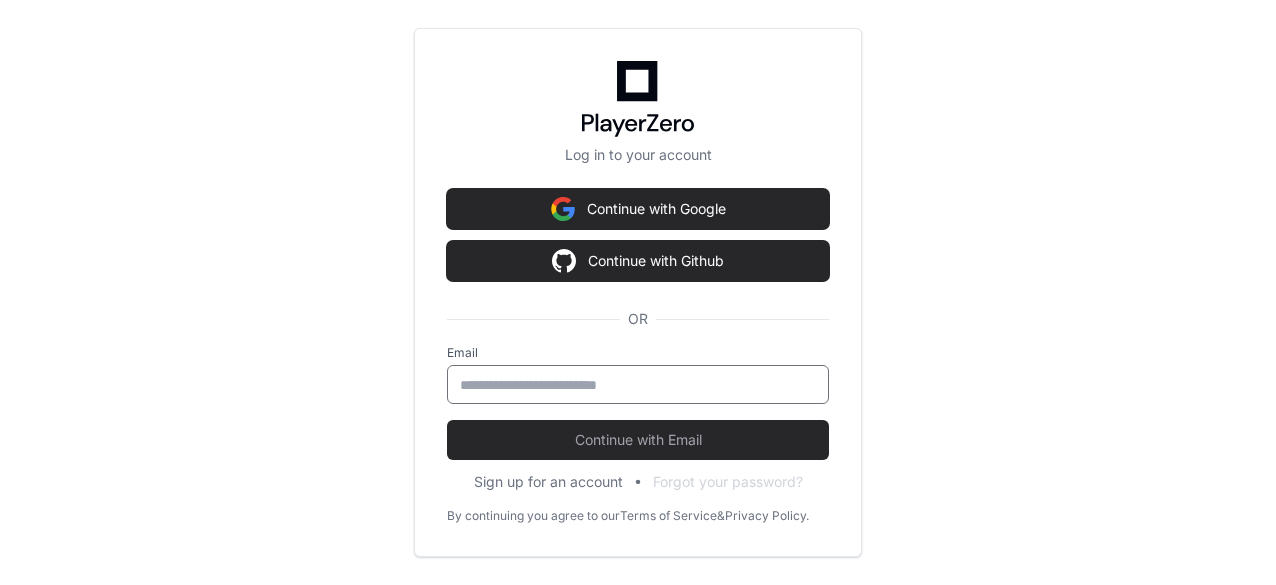type on "**********" 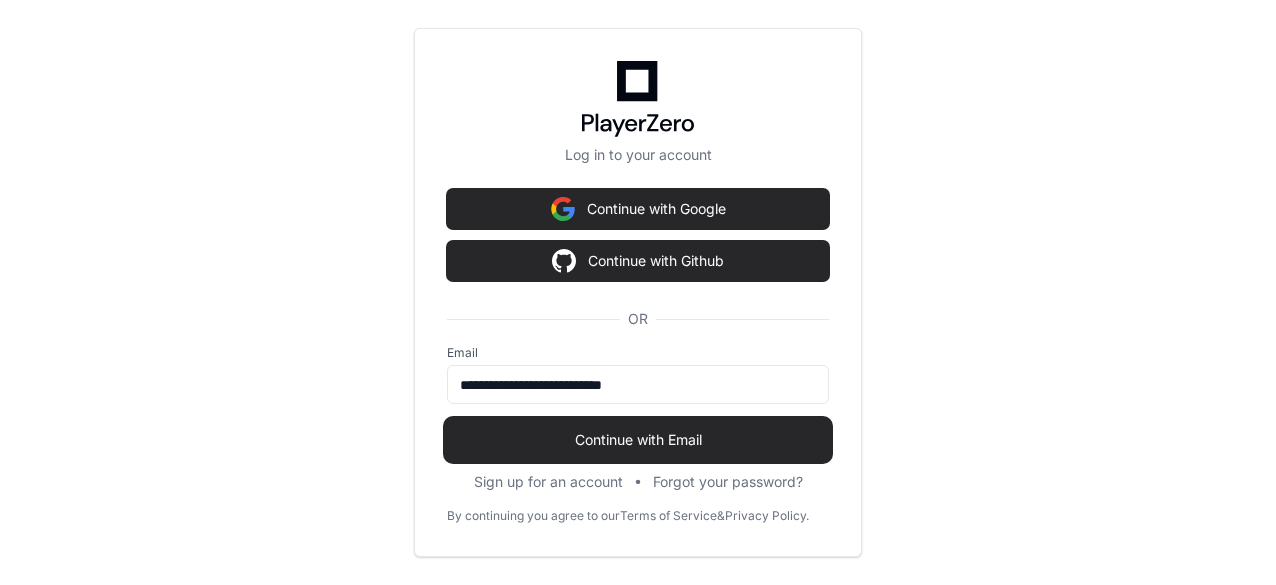 click on "Continue with Email" 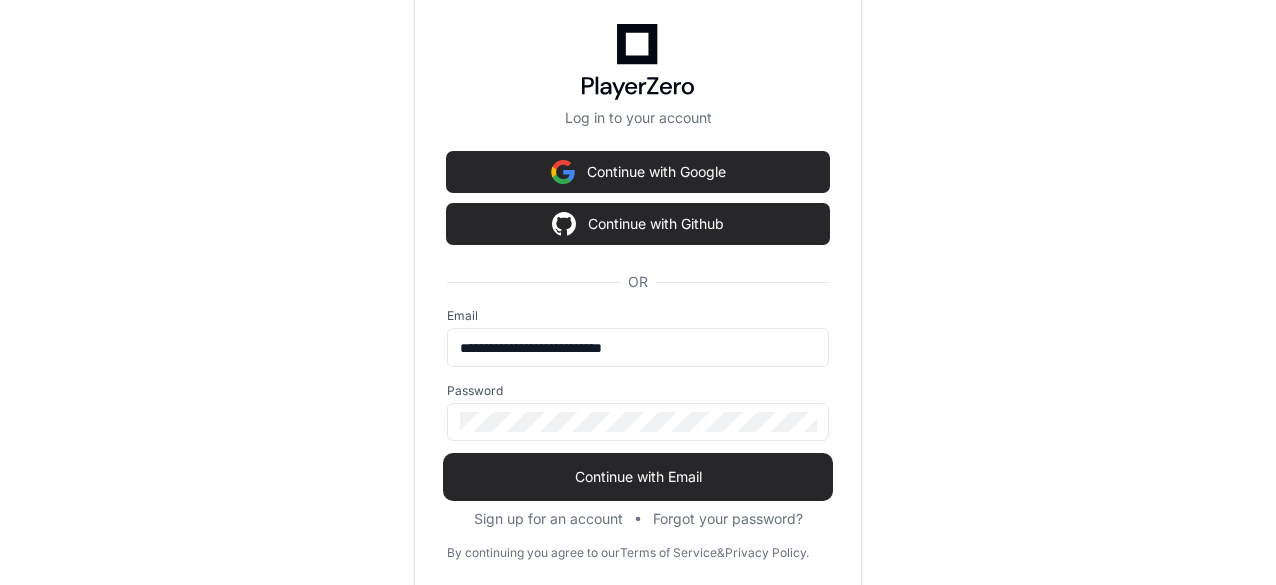 click on "Continue with Email" 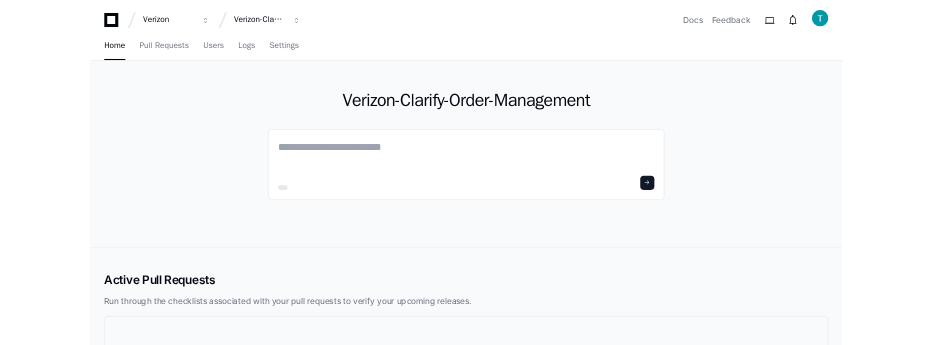 scroll, scrollTop: 0, scrollLeft: 0, axis: both 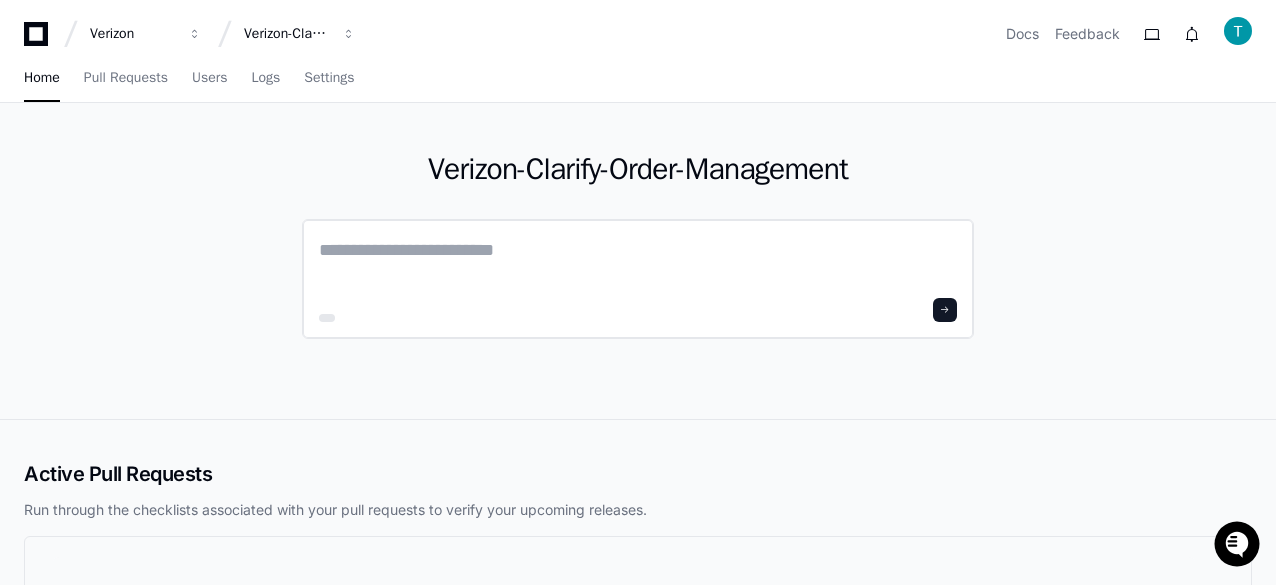 click 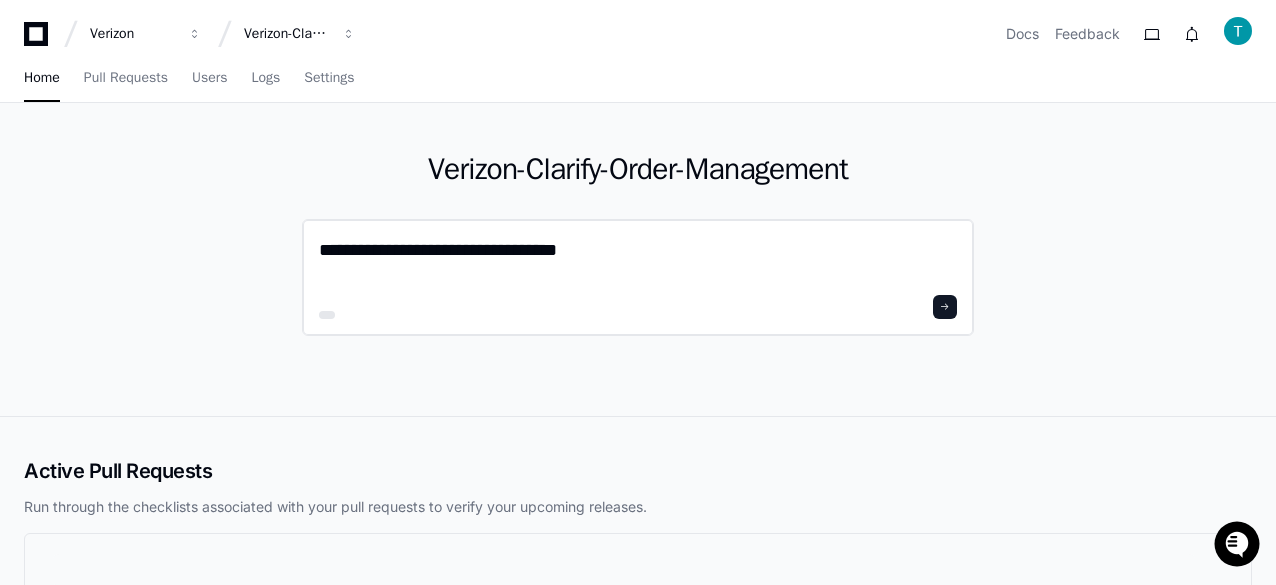 type on "**********" 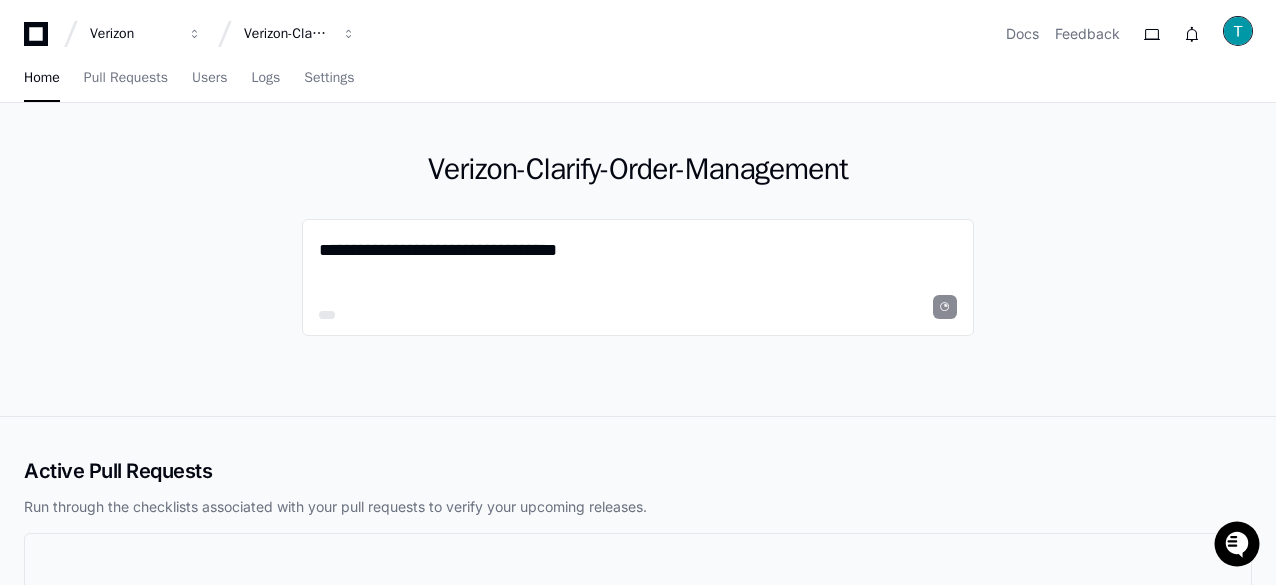 click at bounding box center (1238, 31) 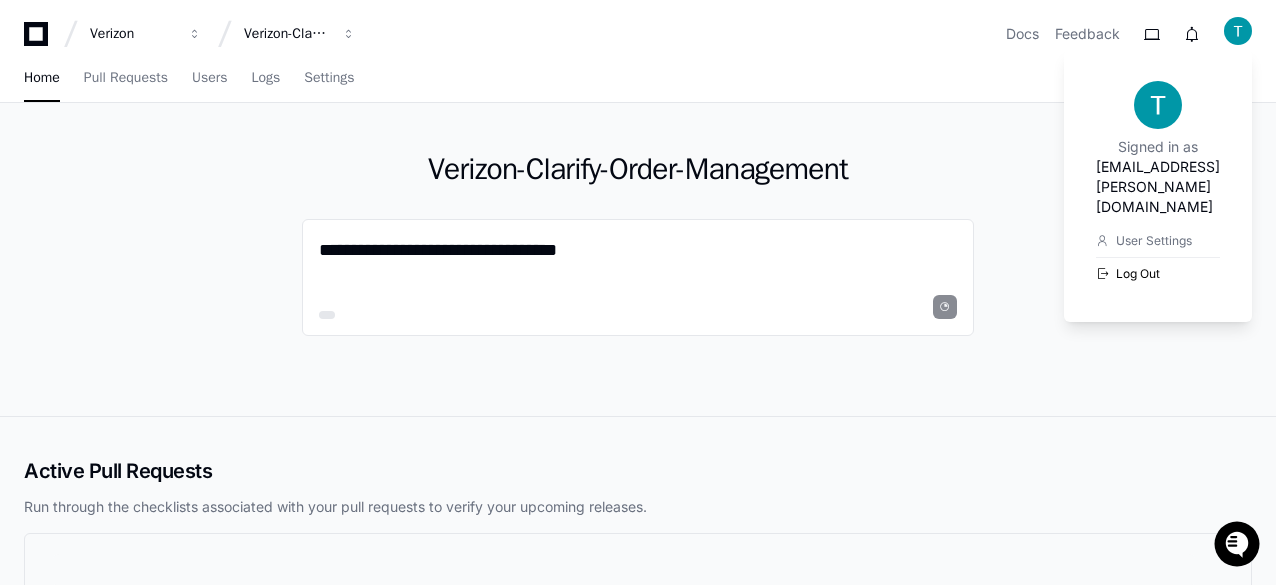 click on "Log Out" at bounding box center [1158, 273] 